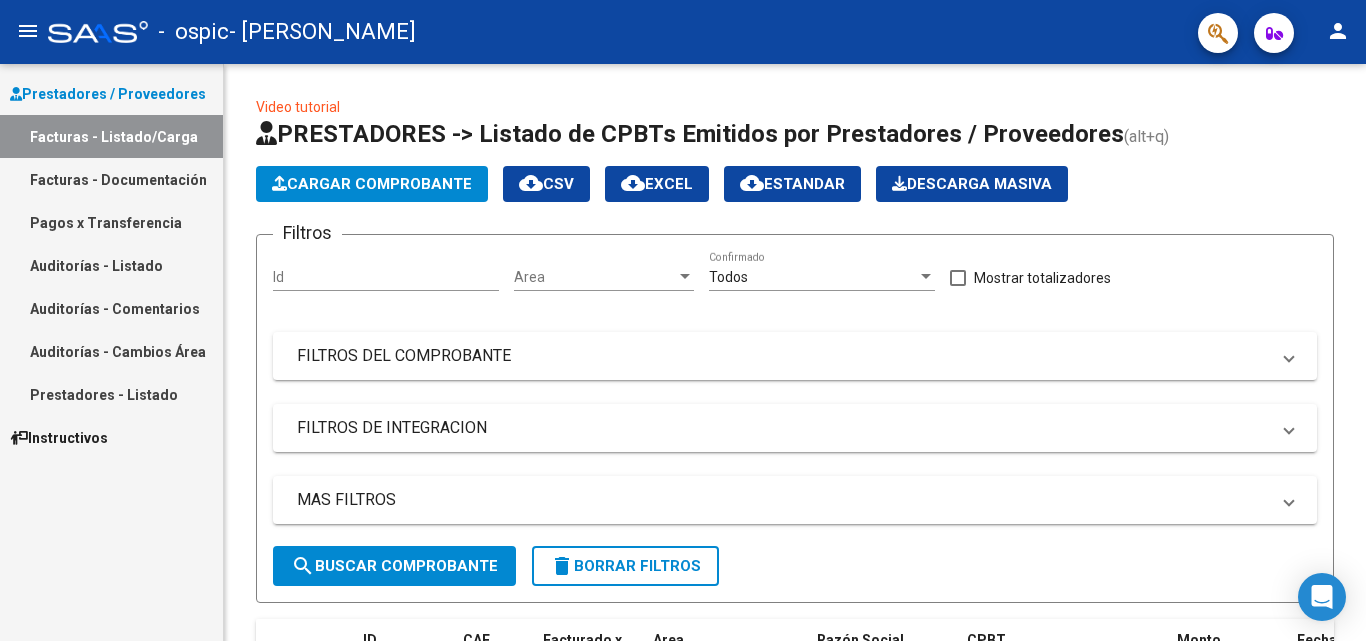 scroll, scrollTop: 0, scrollLeft: 0, axis: both 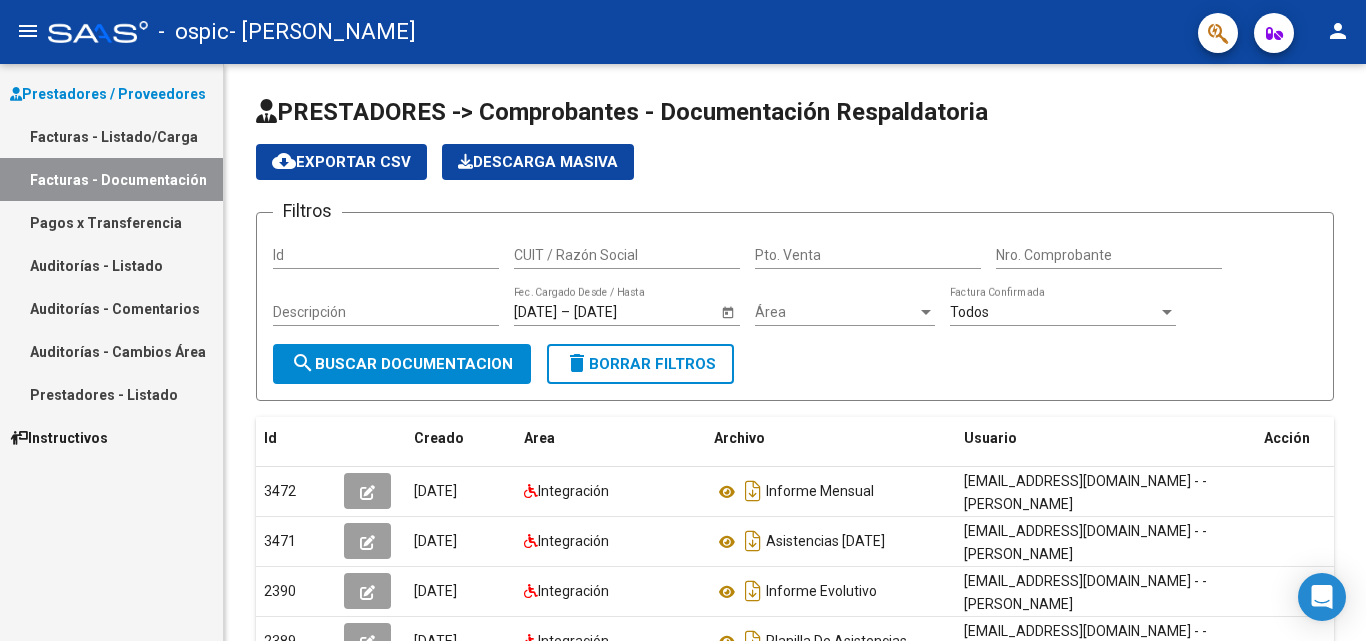 click on "Facturas - Listado/Carga" at bounding box center [111, 136] 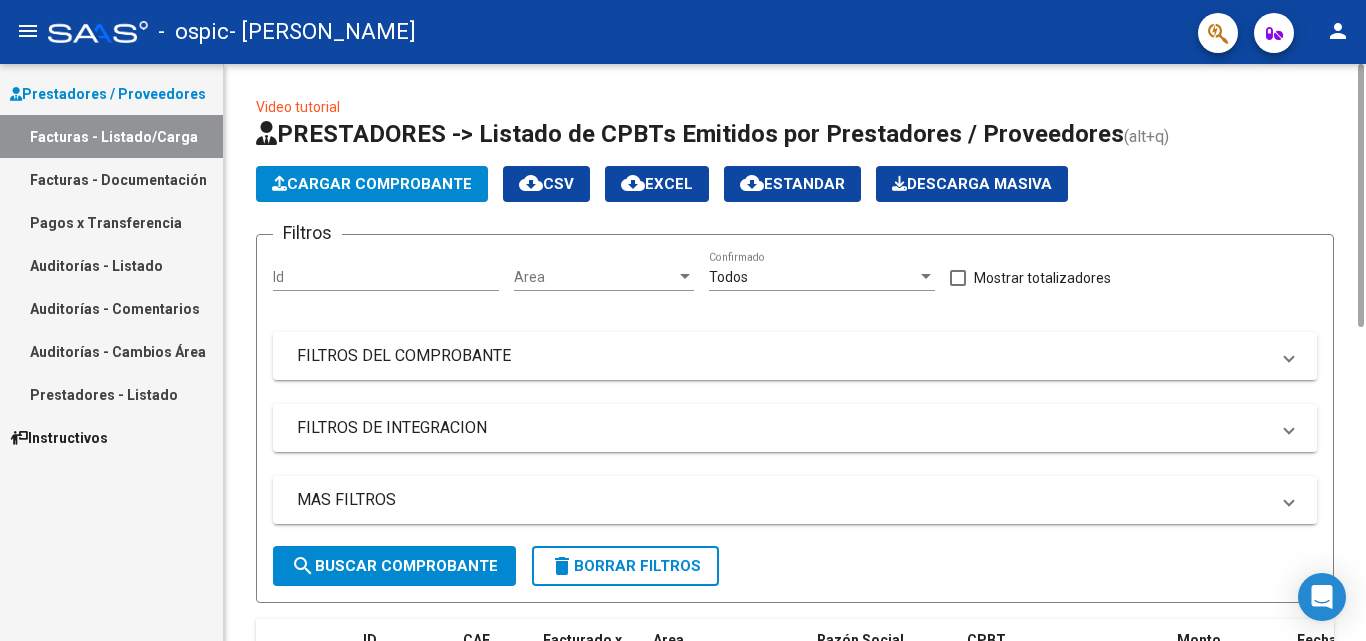 click on "Cargar Comprobante" 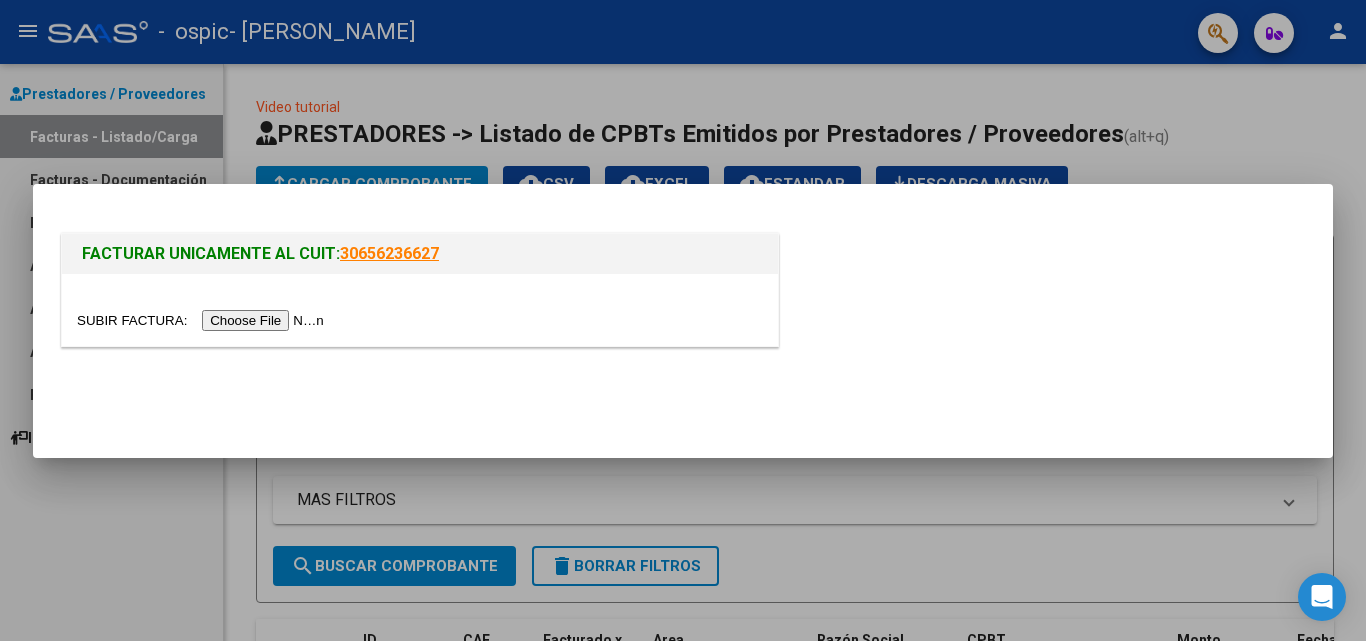 click at bounding box center [203, 320] 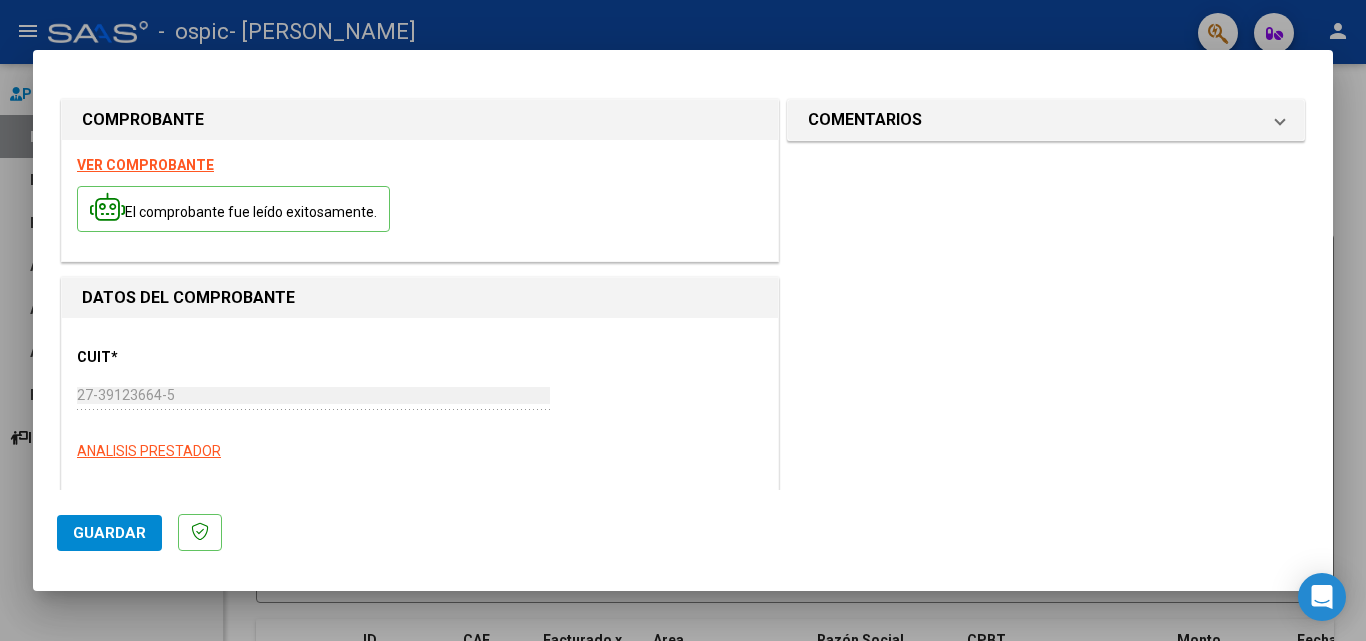 scroll, scrollTop: 120, scrollLeft: 0, axis: vertical 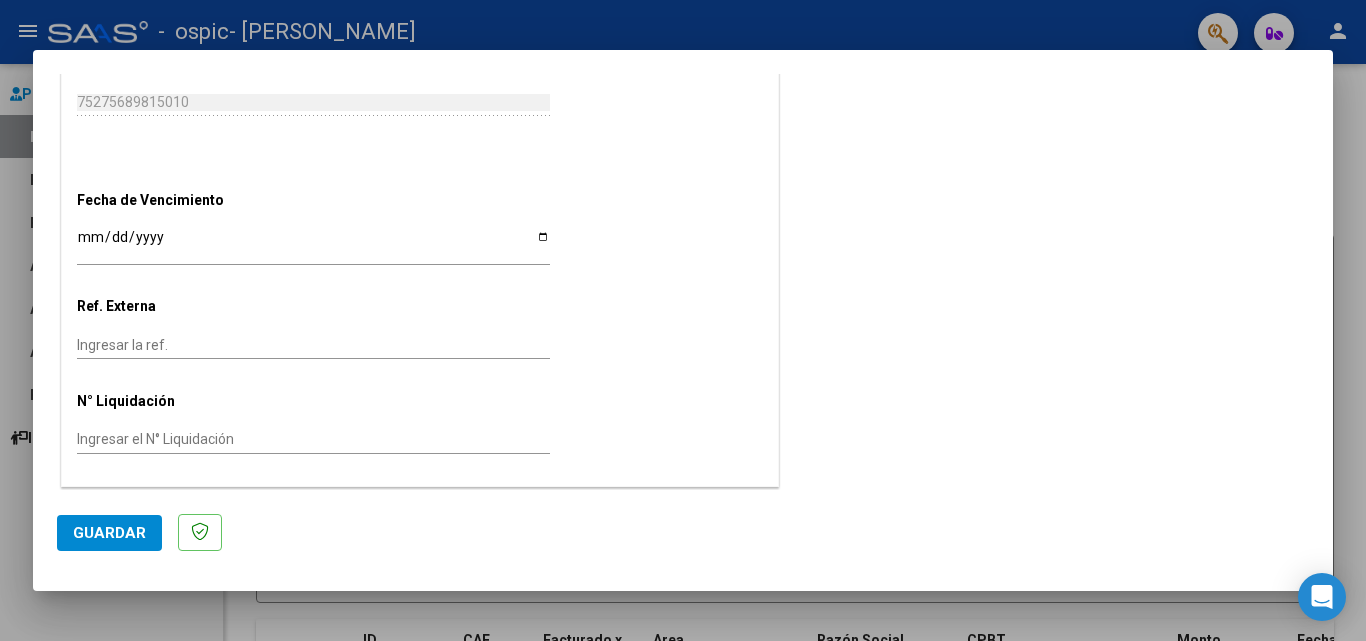 click on "Guardar" 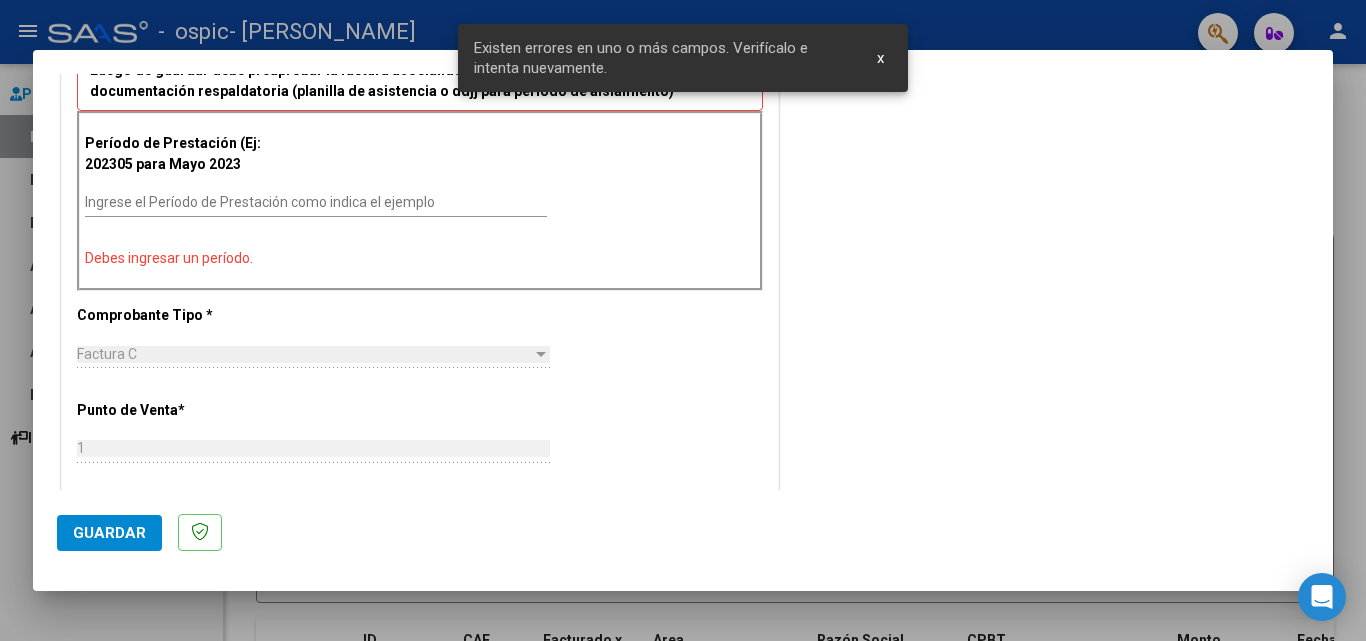 scroll, scrollTop: 419, scrollLeft: 0, axis: vertical 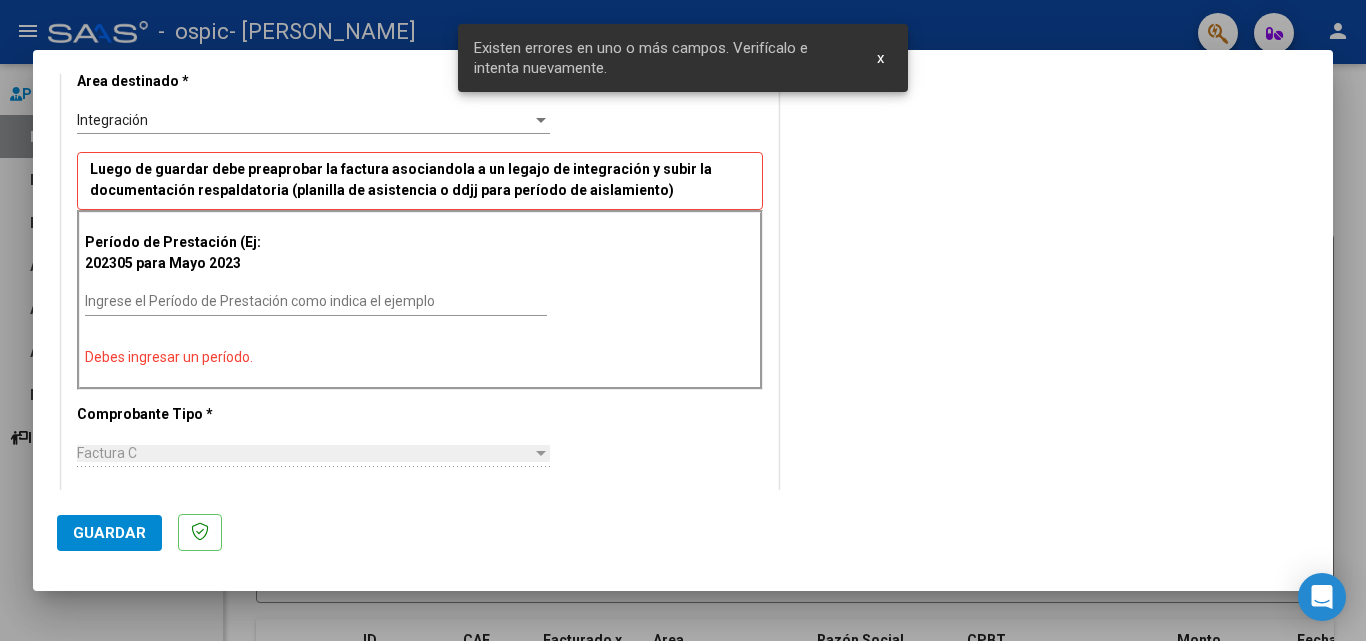 click on "Ingrese el Período de Prestación como indica el ejemplo" at bounding box center (316, 301) 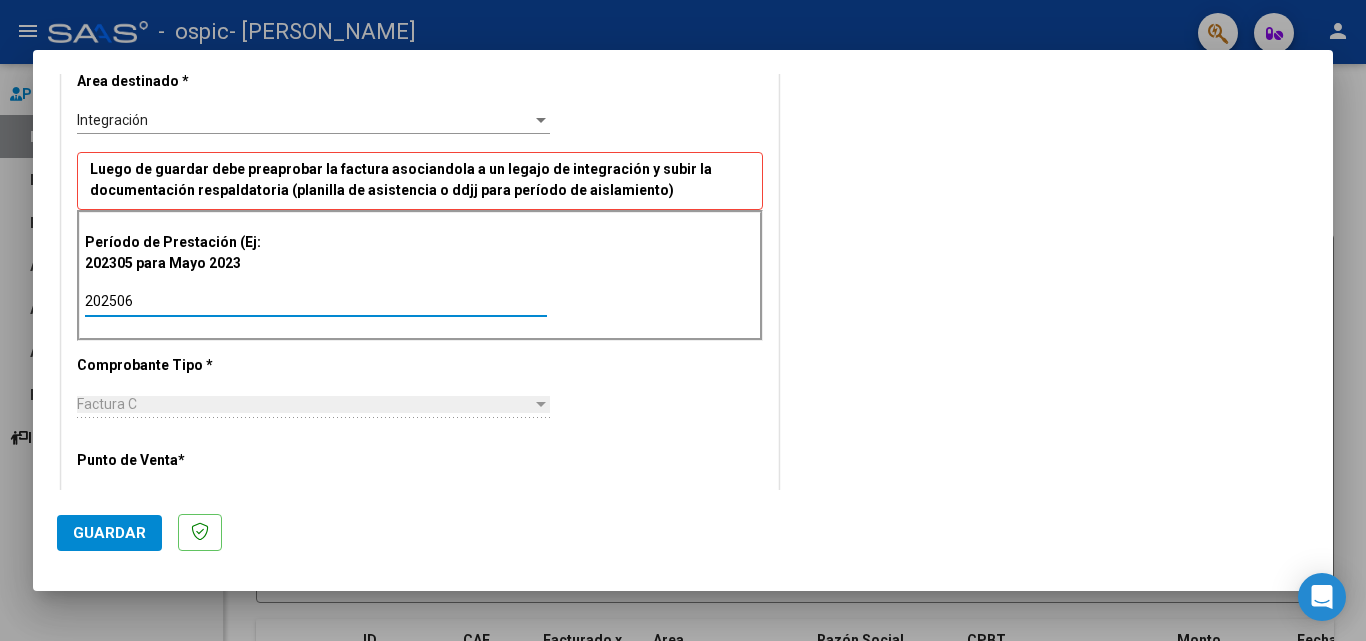 type on "202506" 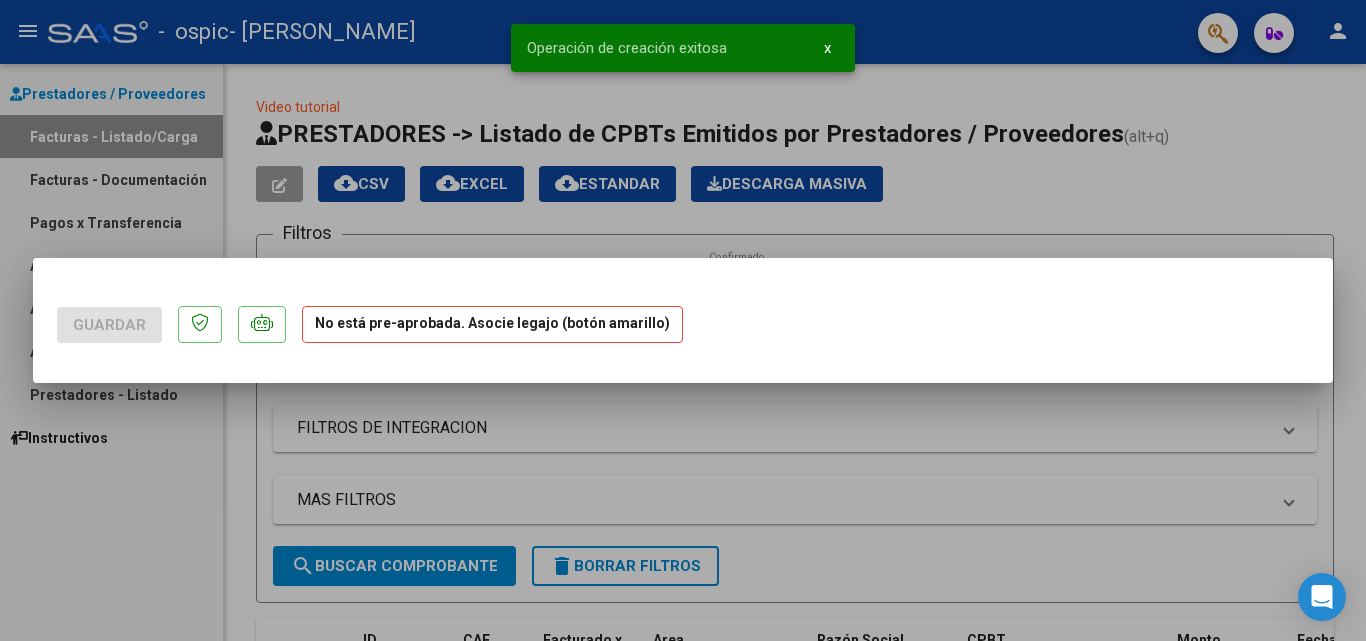 scroll, scrollTop: 0, scrollLeft: 0, axis: both 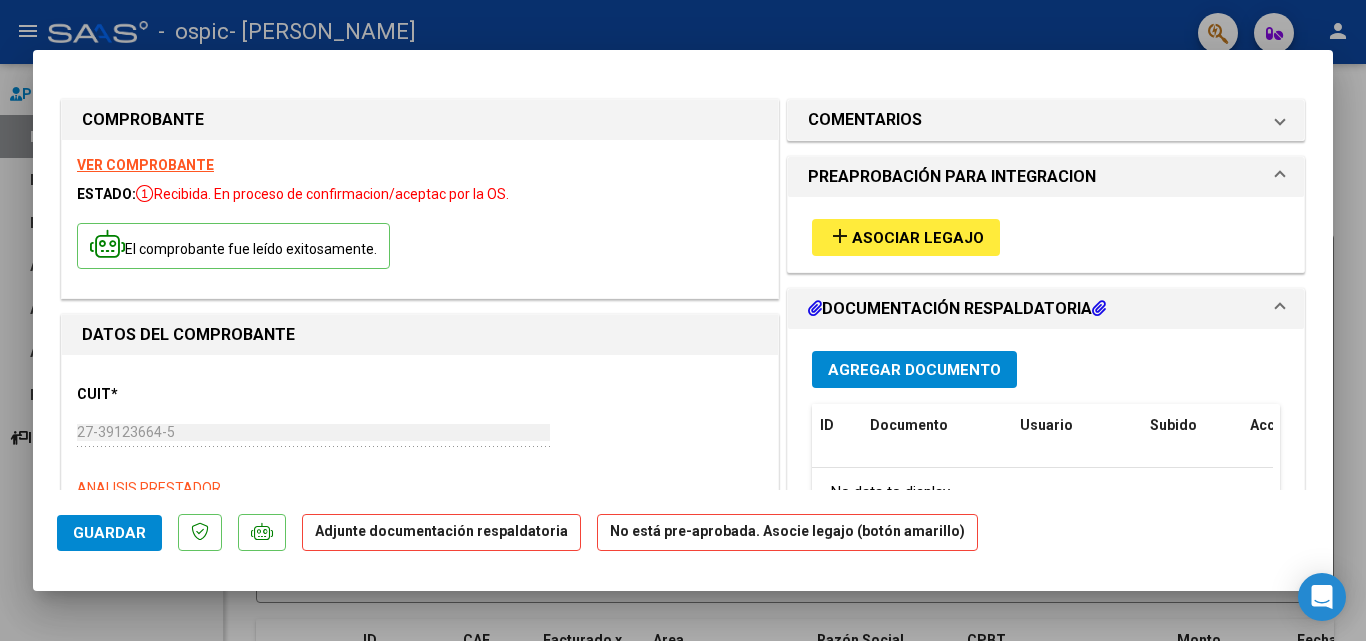 click on "Asociar Legajo" at bounding box center [918, 238] 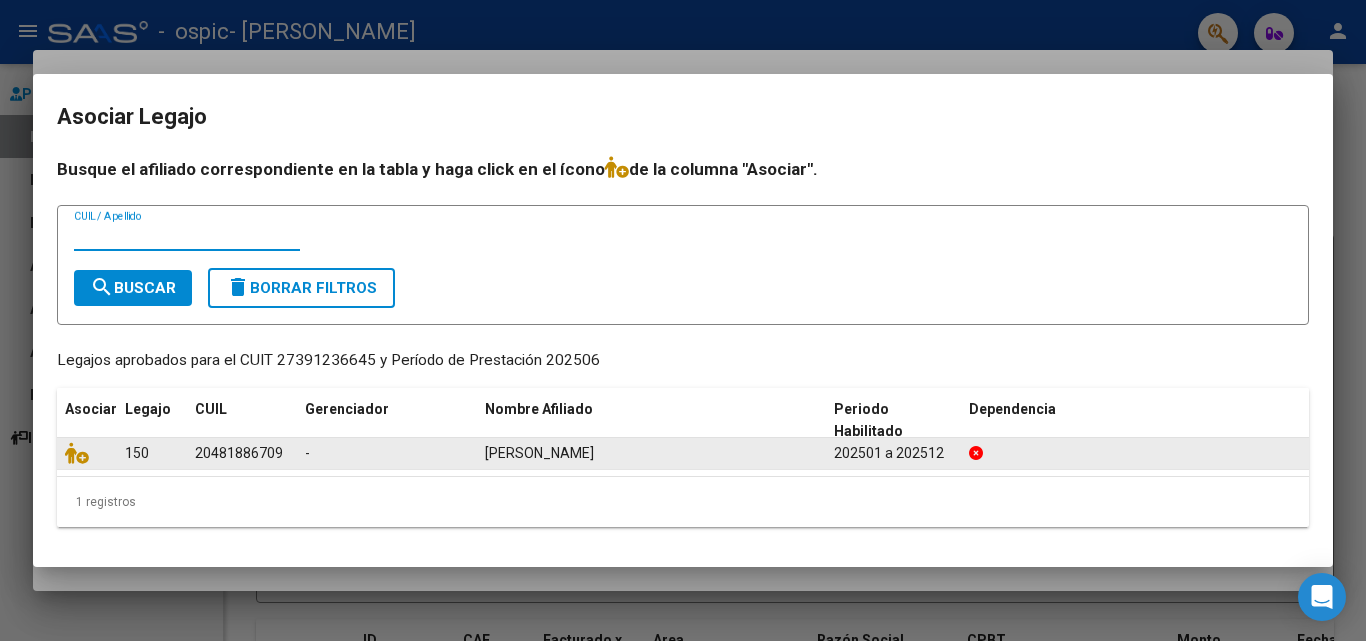 click on "-" 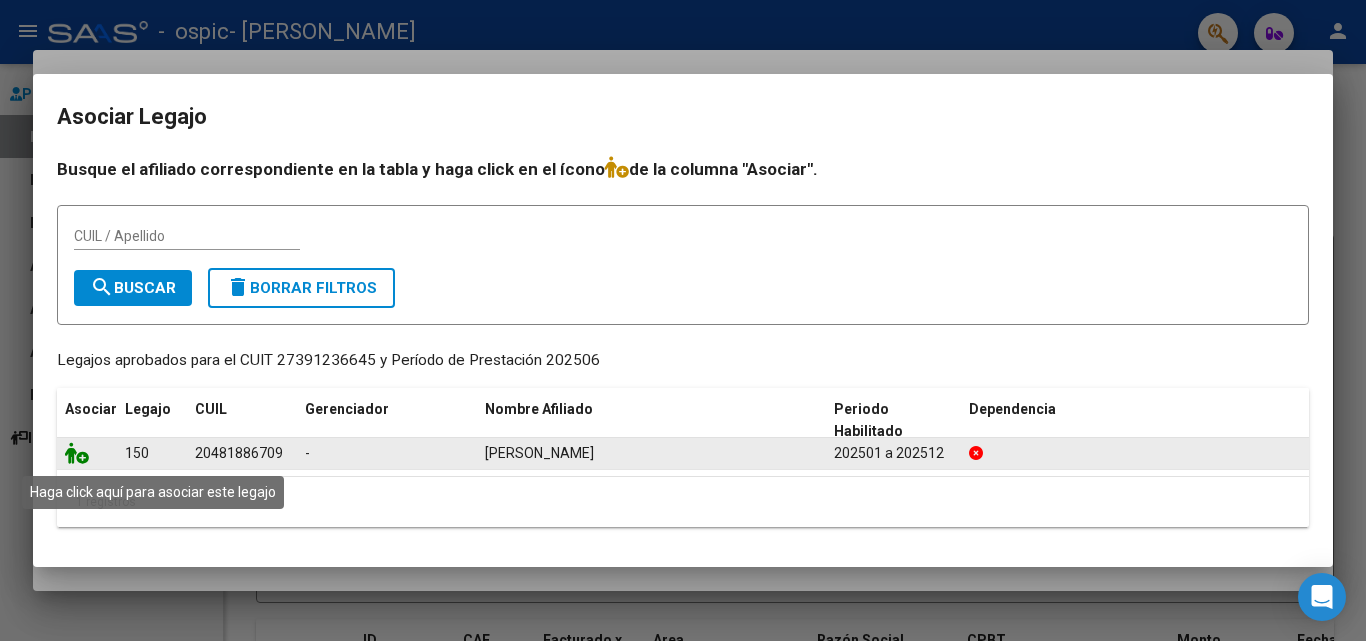click 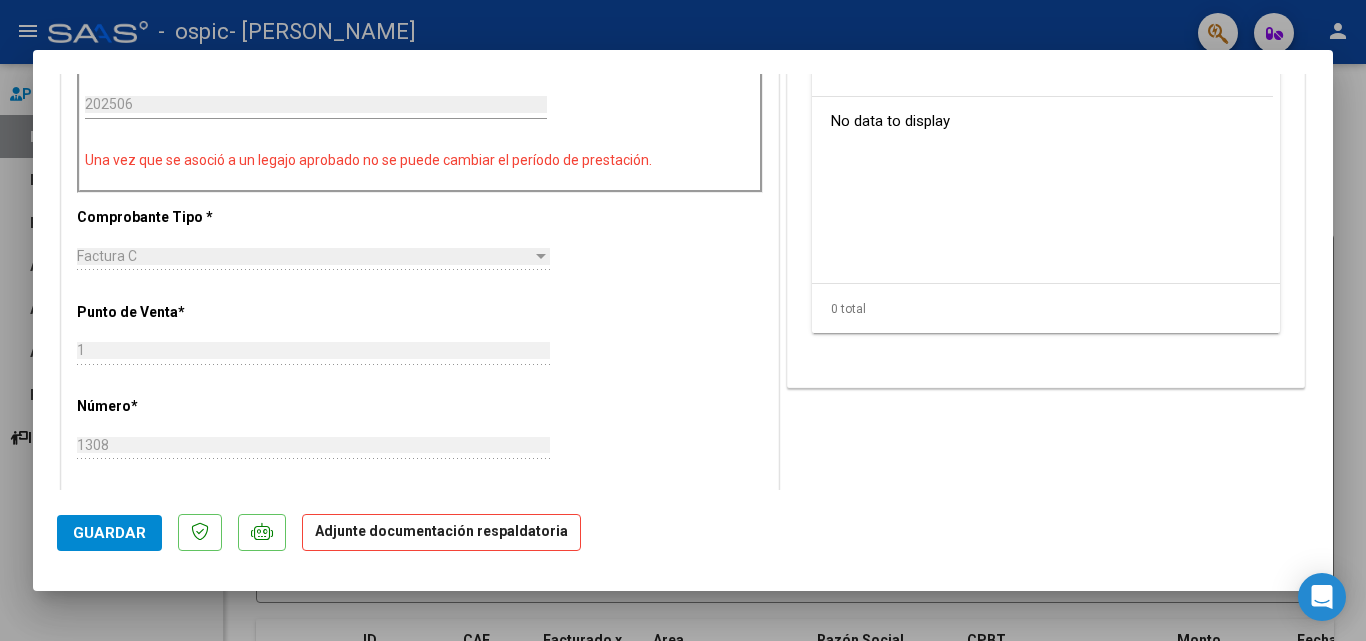 scroll, scrollTop: 635, scrollLeft: 0, axis: vertical 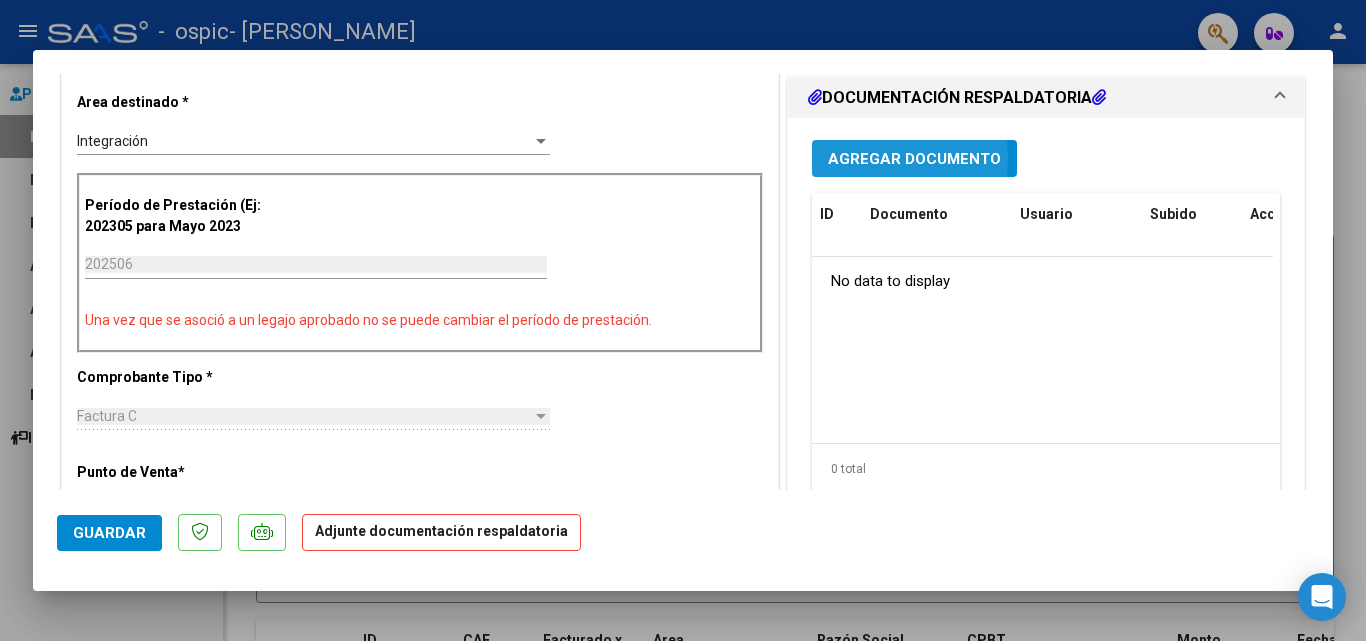 click on "Agregar Documento" at bounding box center [914, 159] 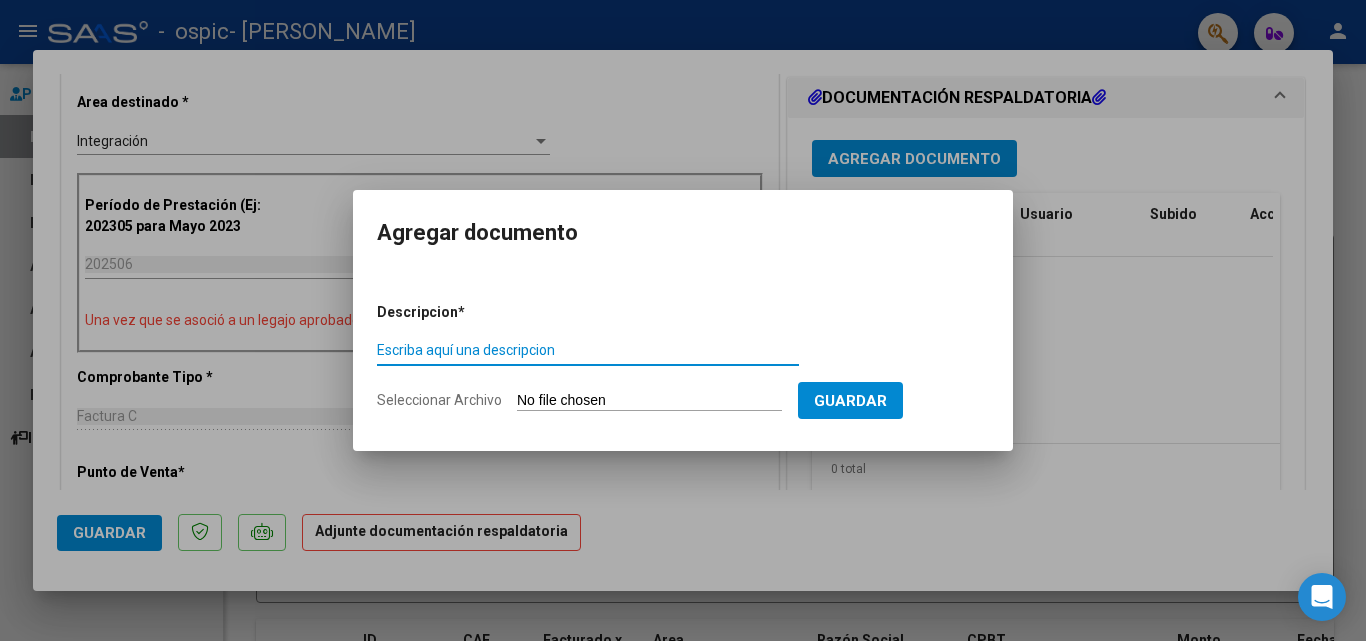 type on "A" 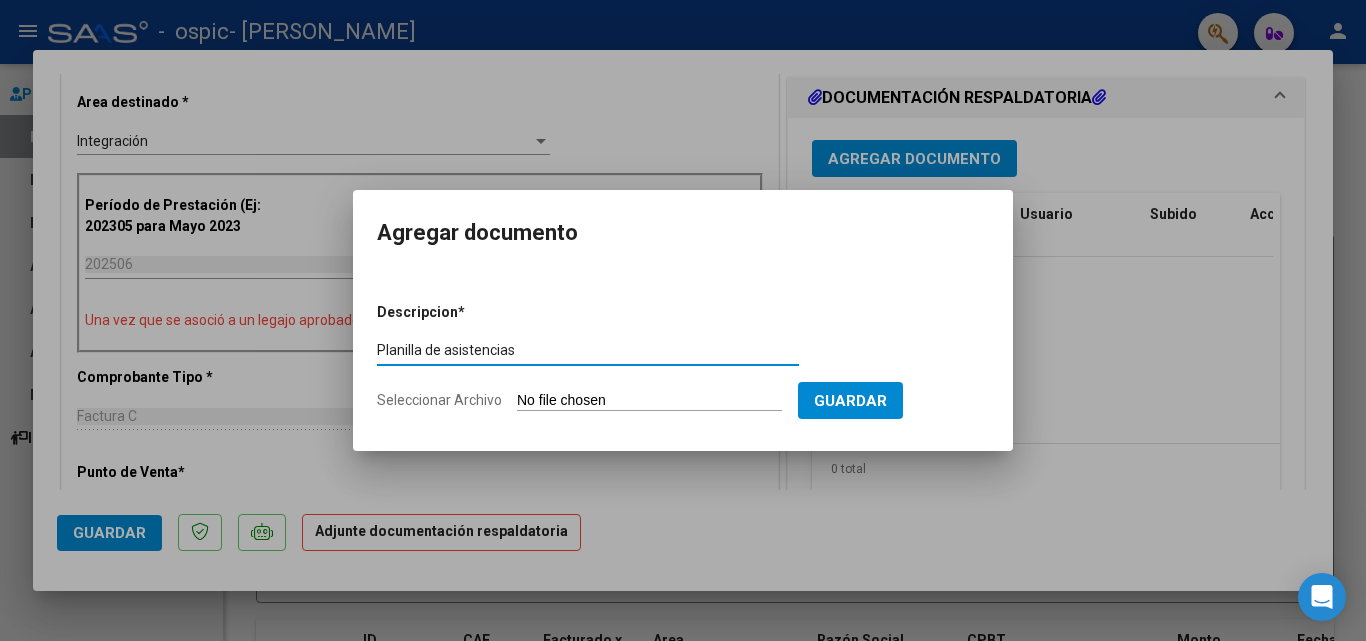 type on "Planilla de asistencias" 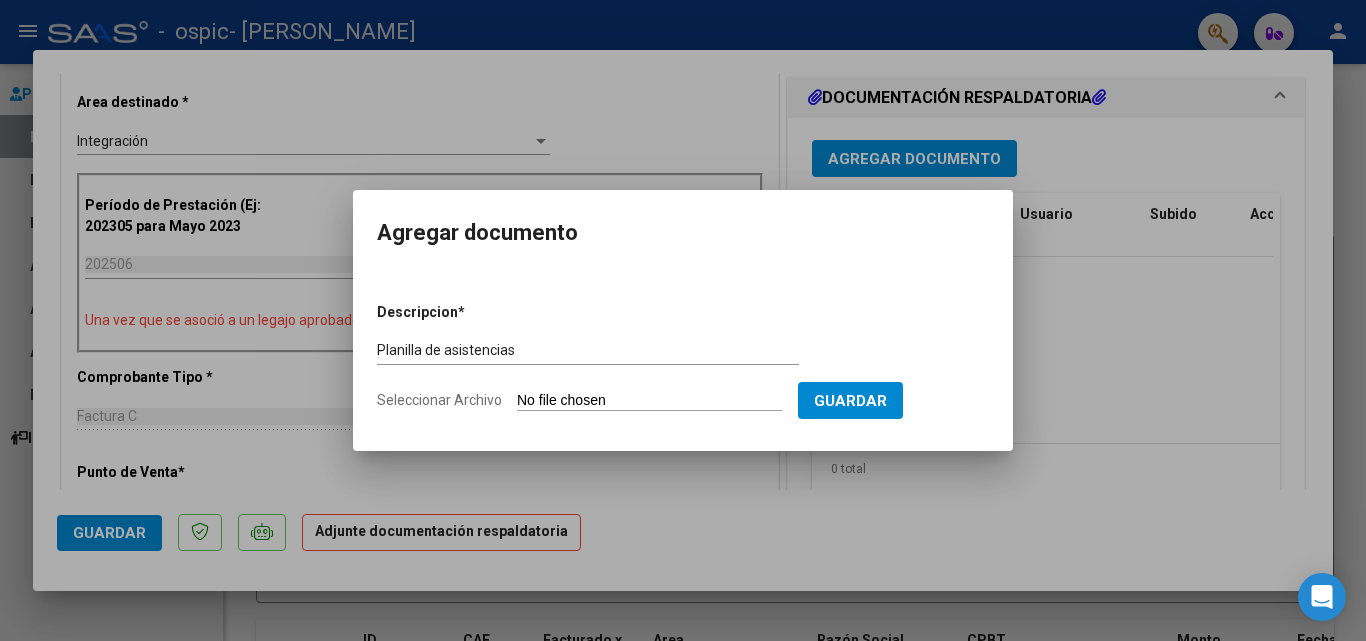 click on "Seleccionar Archivo" at bounding box center [649, 401] 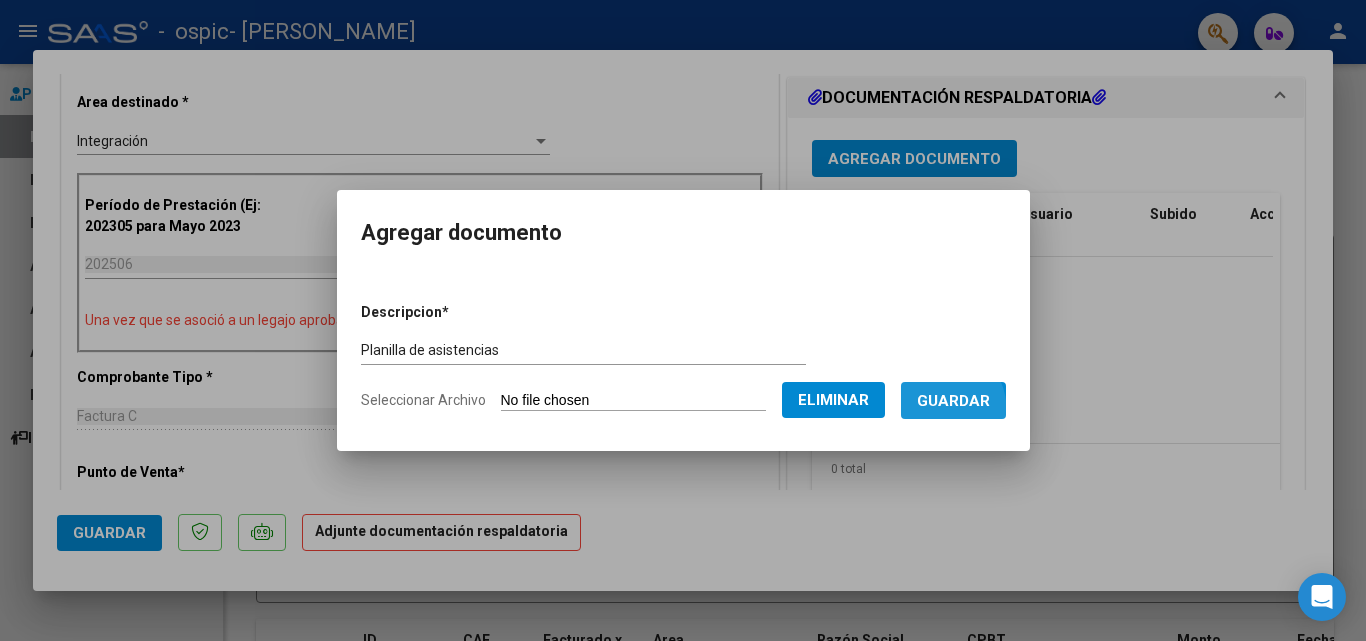 click on "Guardar" at bounding box center (953, 400) 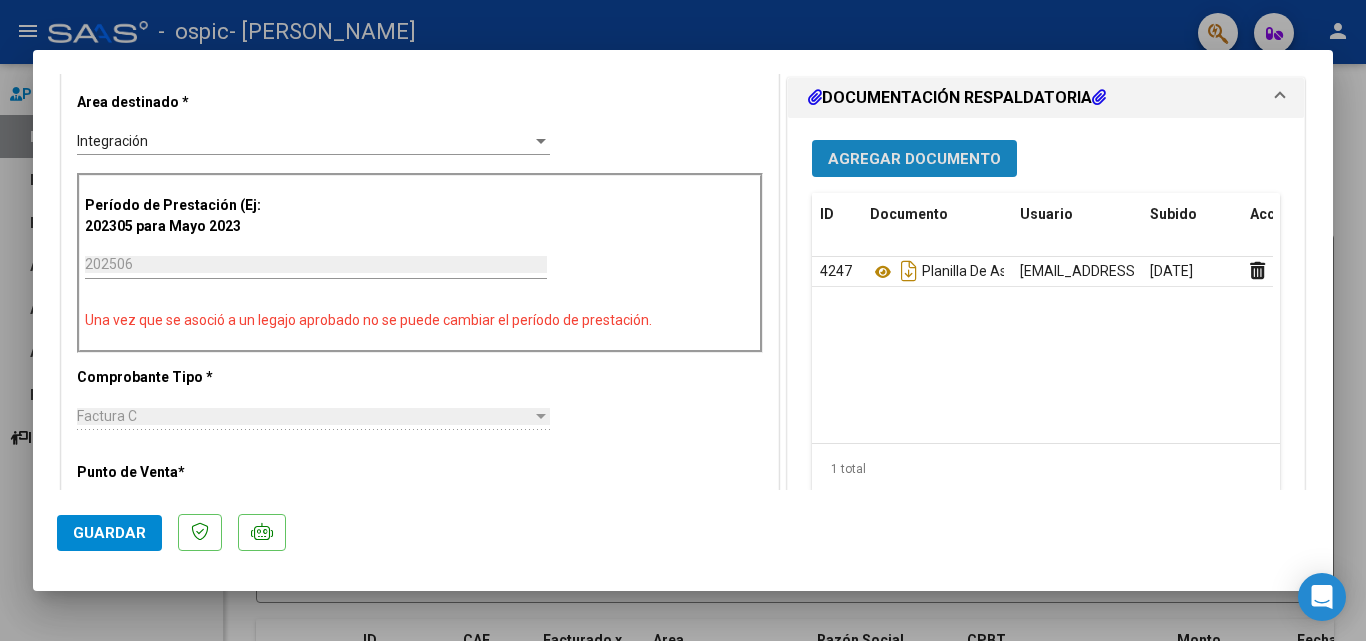 click on "Agregar Documento" at bounding box center [914, 159] 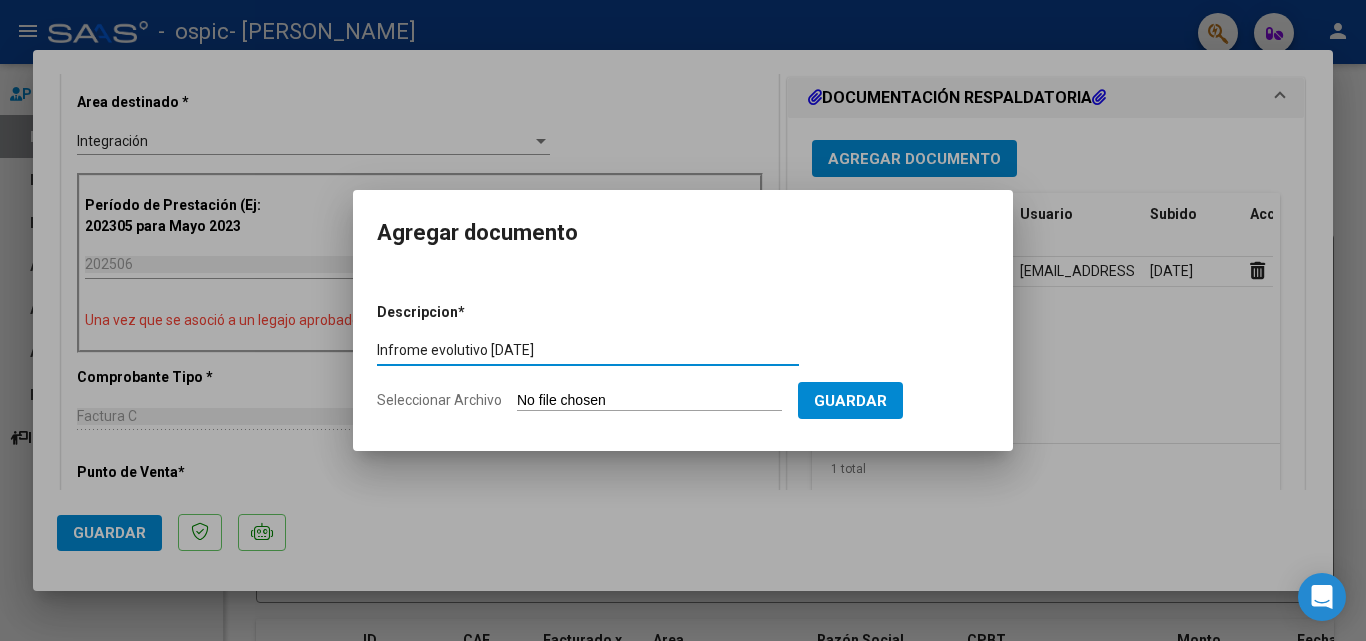 click on "Infrome evolutivo [DATE]" at bounding box center [588, 350] 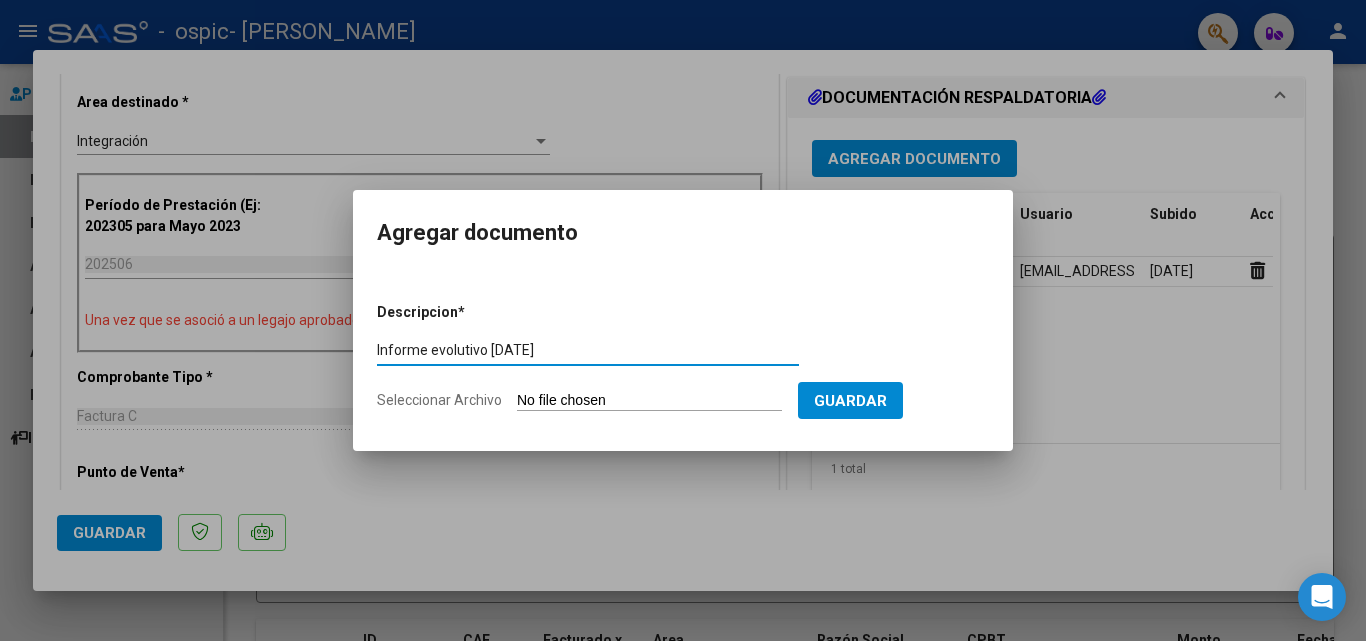 type on "Informe evolutivo [DATE]" 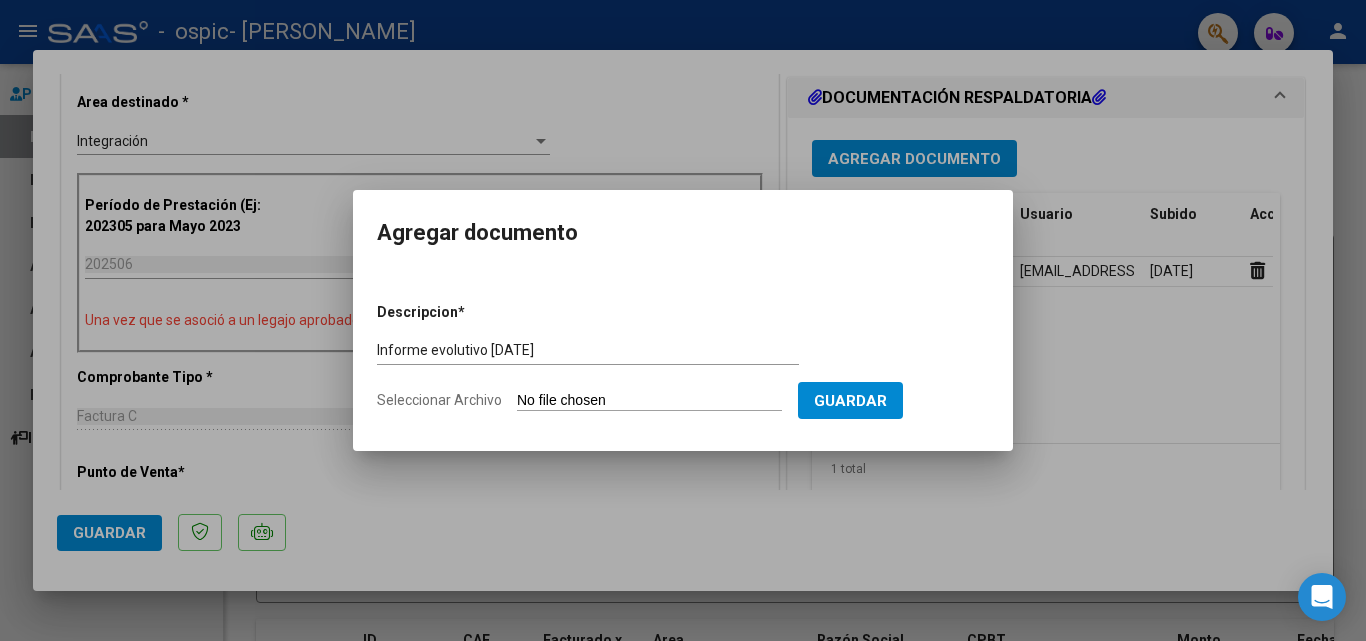 type on "C:\fakepath\INFORME [PERSON_NAME][DATE].pdf" 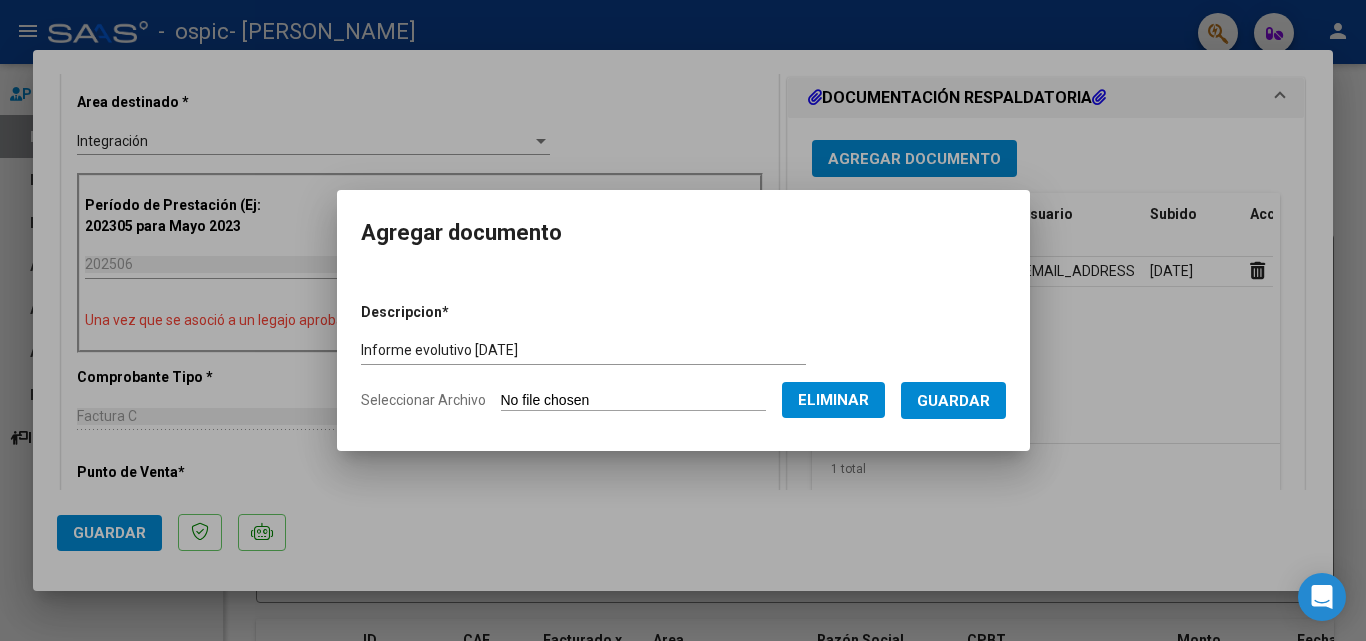 click on "Guardar" at bounding box center [953, 400] 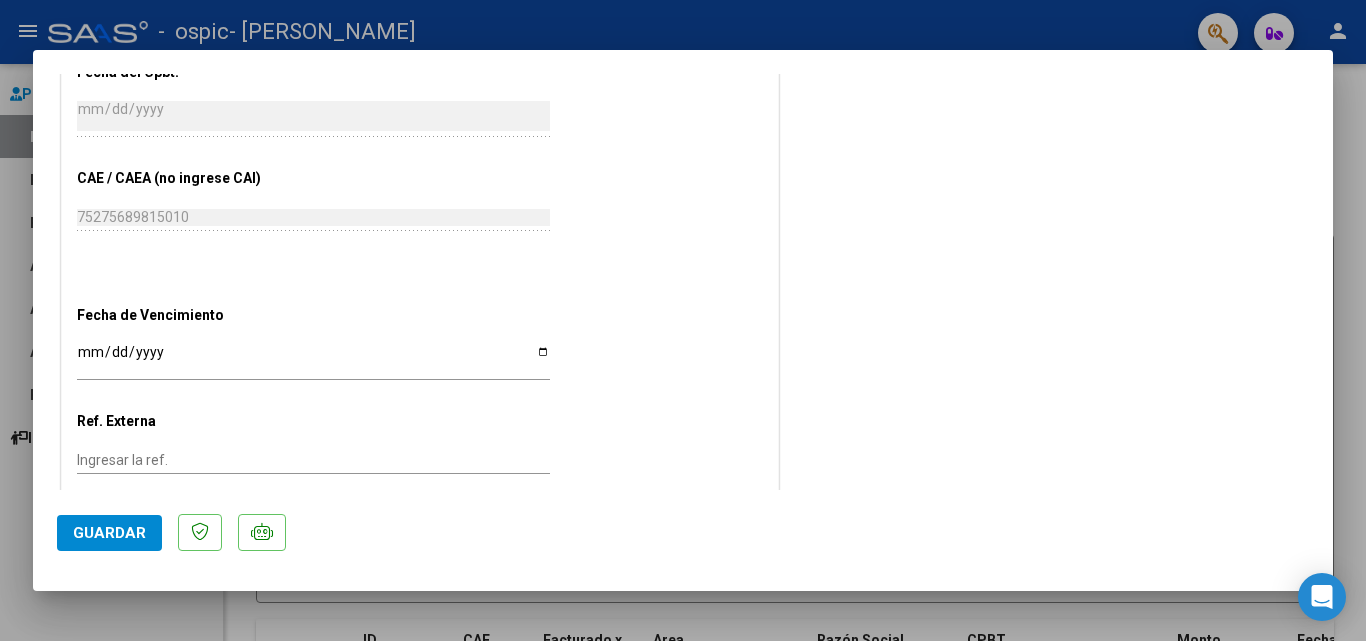 scroll, scrollTop: 1268, scrollLeft: 0, axis: vertical 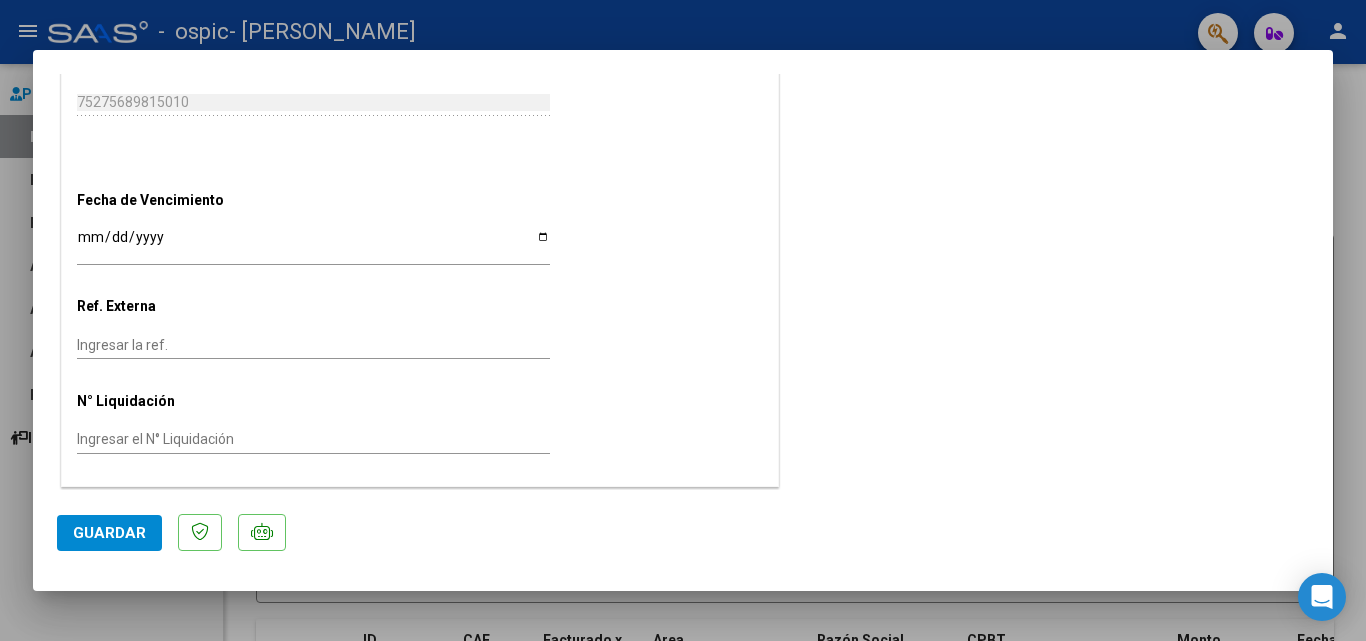 click on "Guardar" 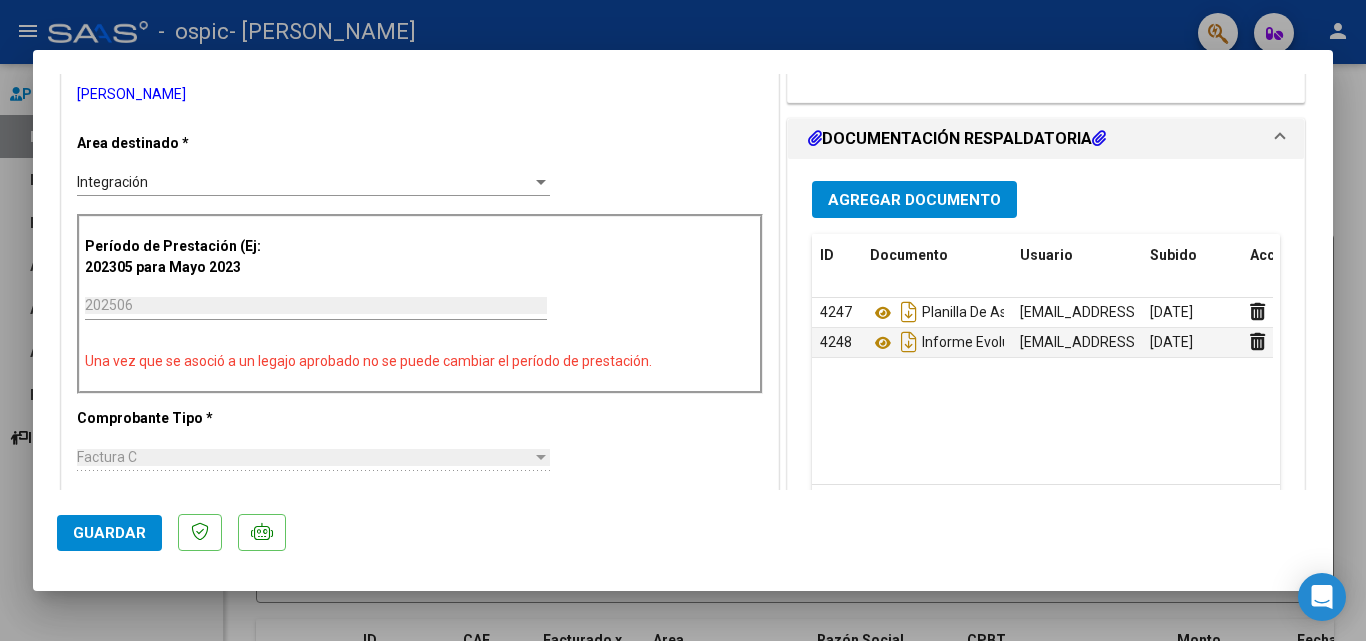 scroll, scrollTop: 1268, scrollLeft: 0, axis: vertical 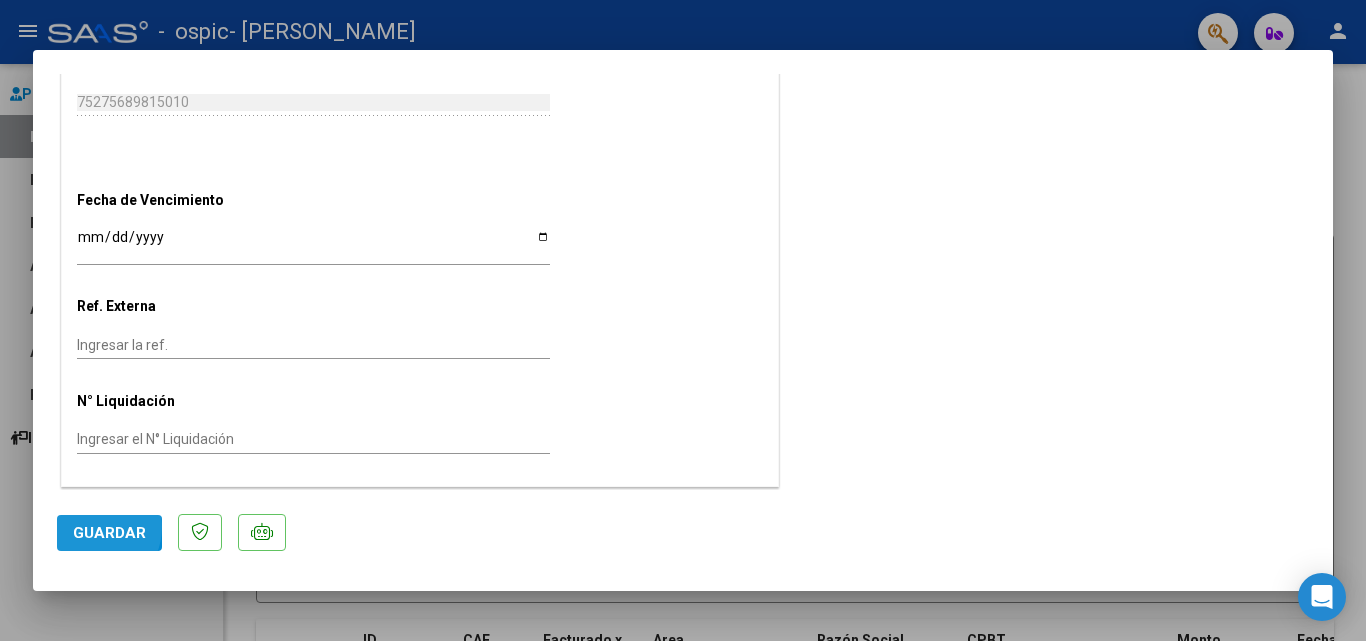 click on "Guardar" 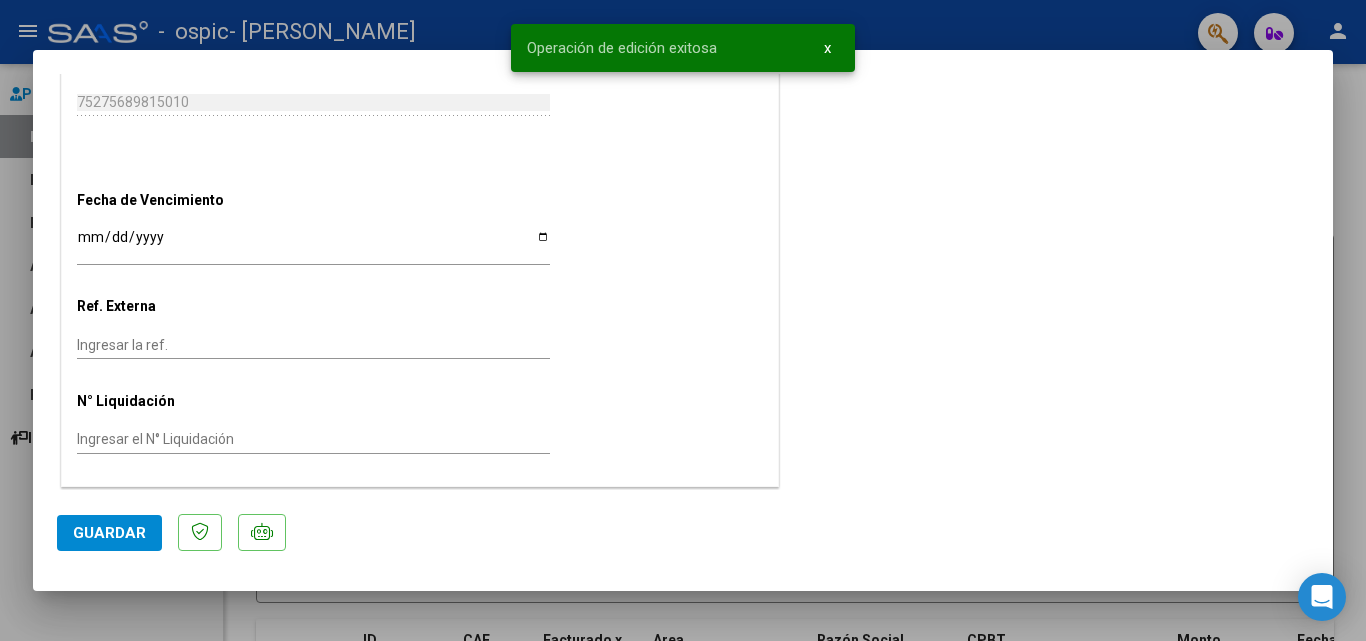 click at bounding box center (683, 320) 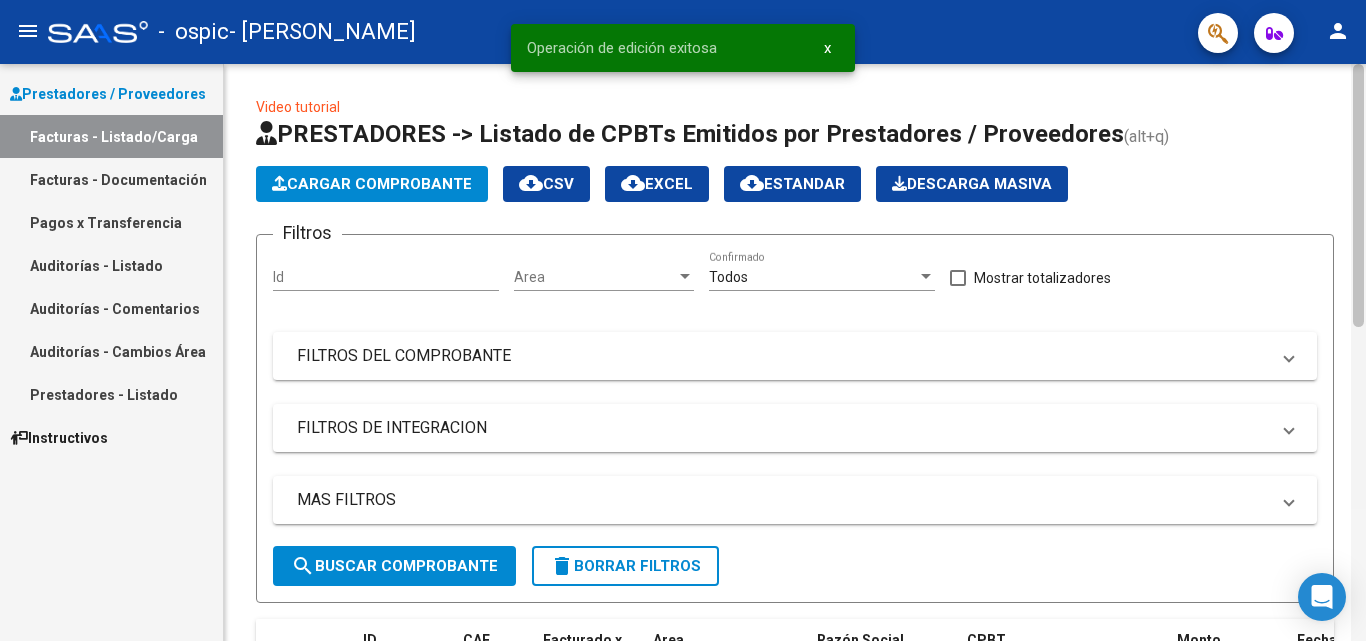 scroll, scrollTop: 577, scrollLeft: 0, axis: vertical 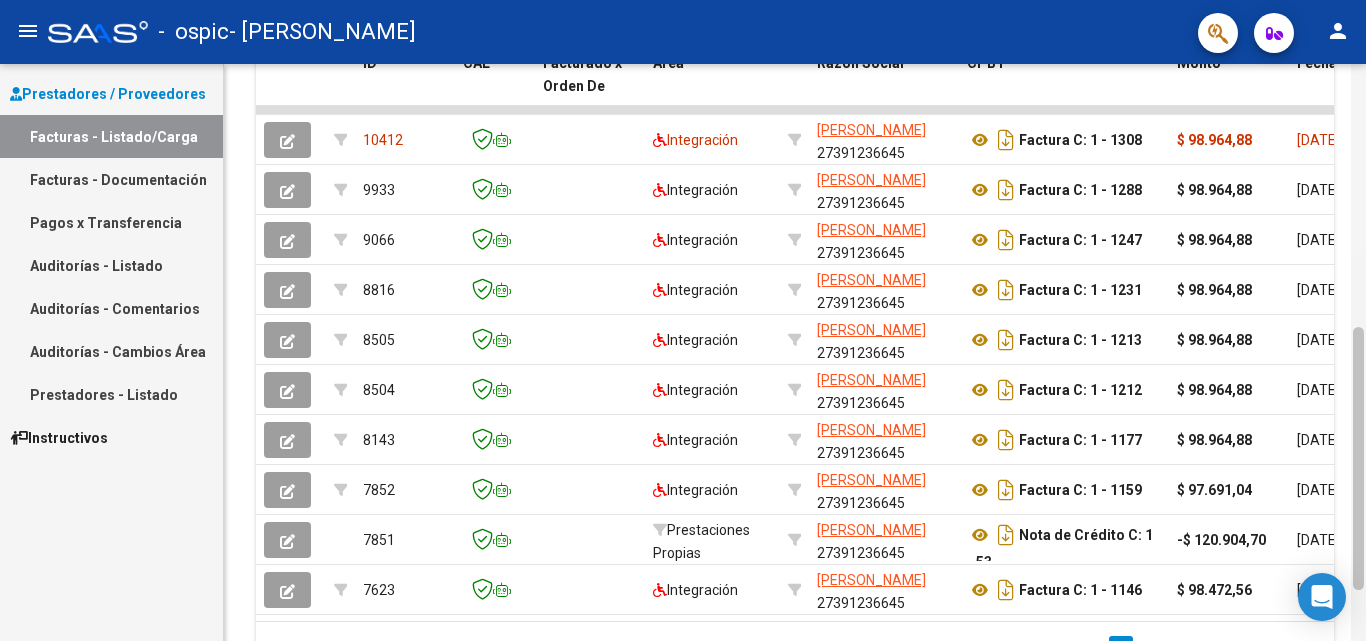 drag, startPoint x: 1364, startPoint y: 111, endPoint x: 1362, endPoint y: 226, distance: 115.01739 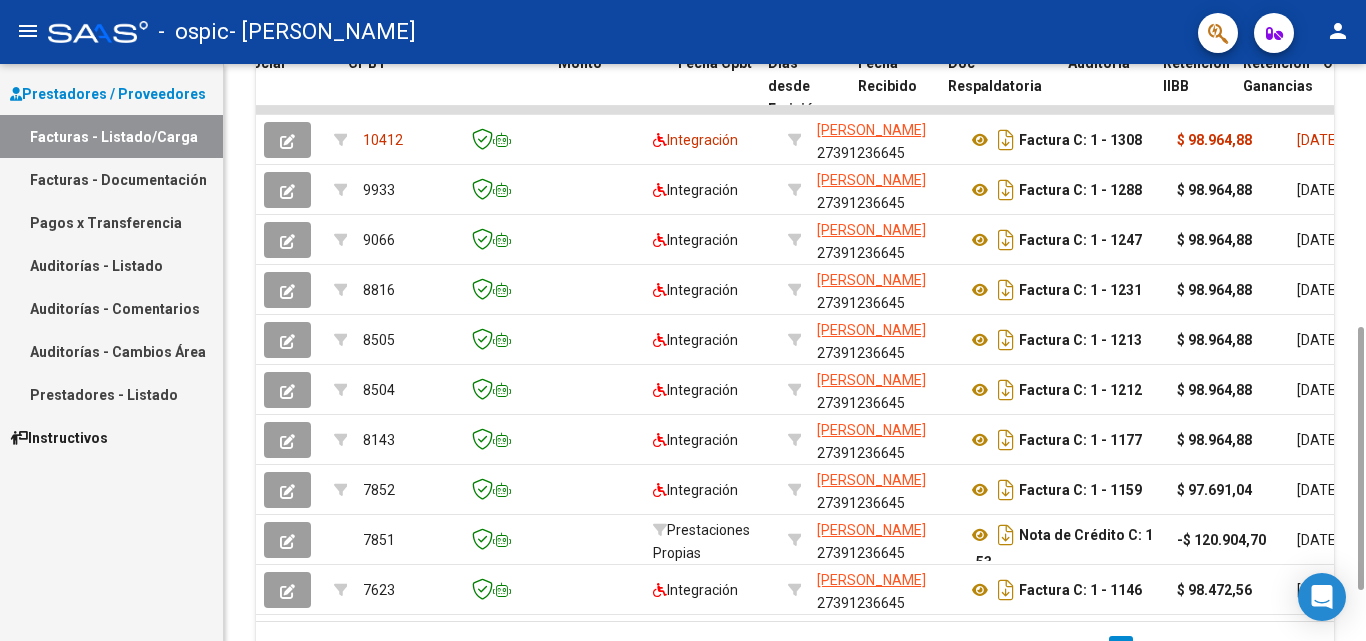 scroll, scrollTop: 0, scrollLeft: 623, axis: horizontal 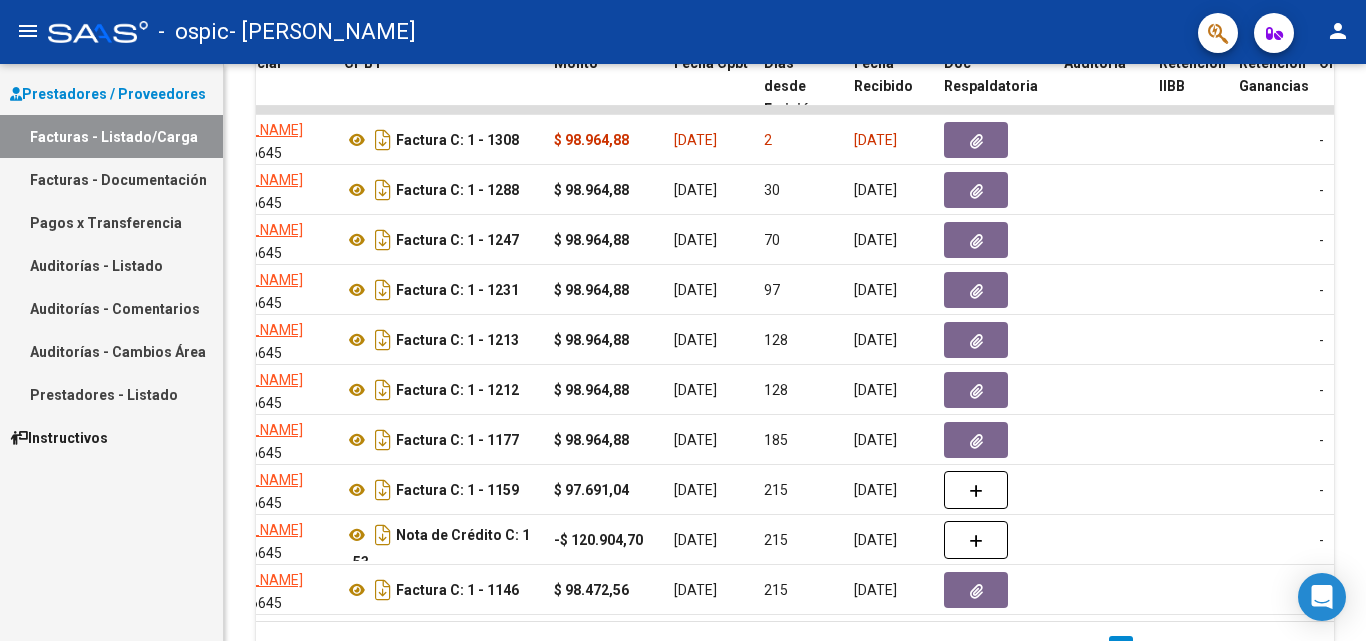 click on "Pagos x Transferencia" at bounding box center [111, 222] 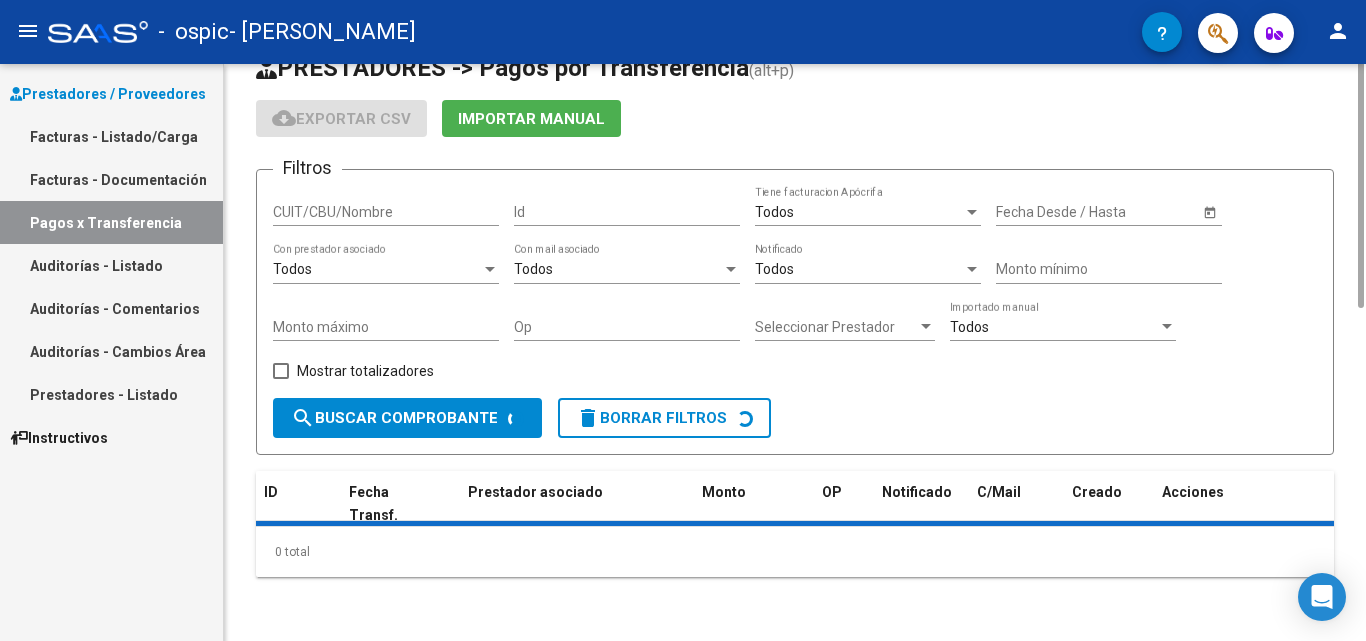 scroll, scrollTop: 0, scrollLeft: 0, axis: both 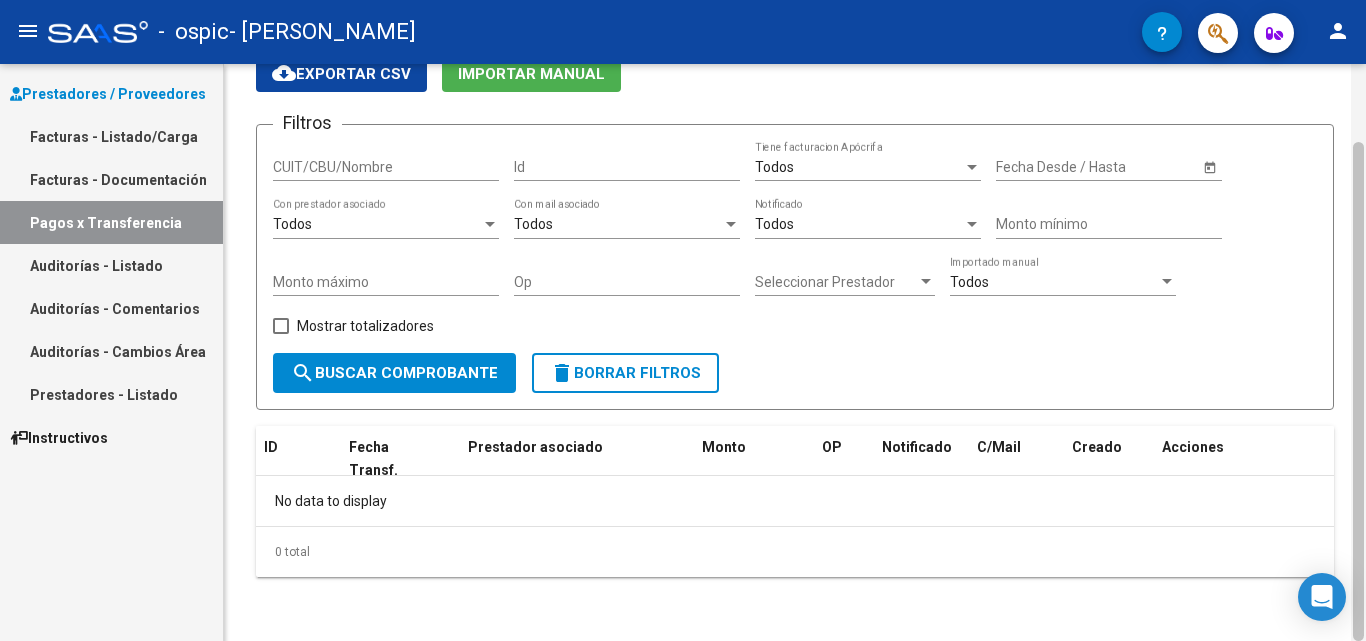 drag, startPoint x: 1360, startPoint y: 138, endPoint x: 1365, endPoint y: 201, distance: 63.1981 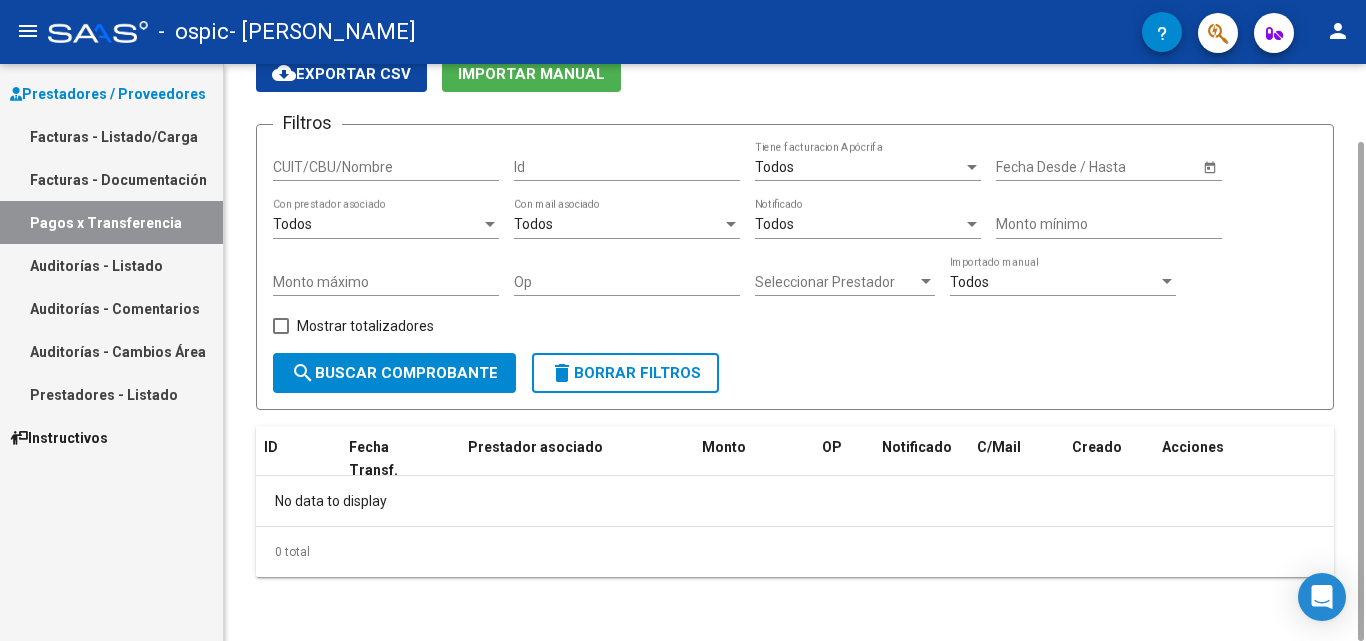 click on "0 total" 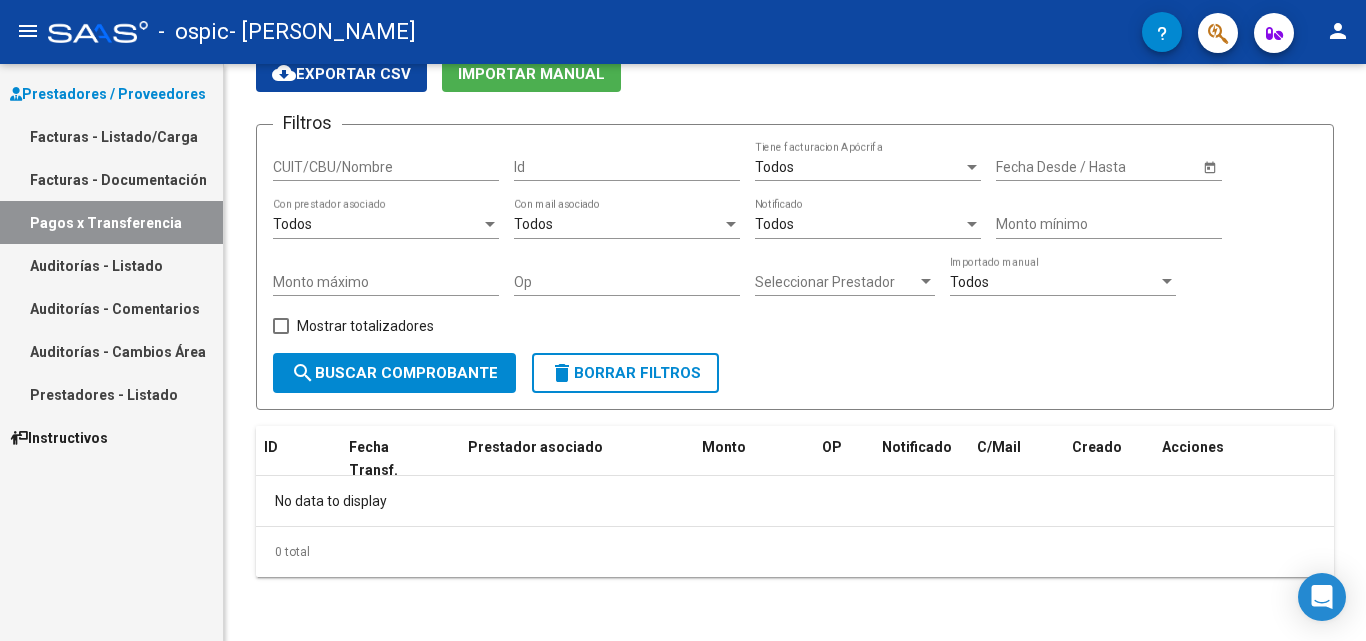 drag, startPoint x: 774, startPoint y: 570, endPoint x: 733, endPoint y: -87, distance: 658.2781 